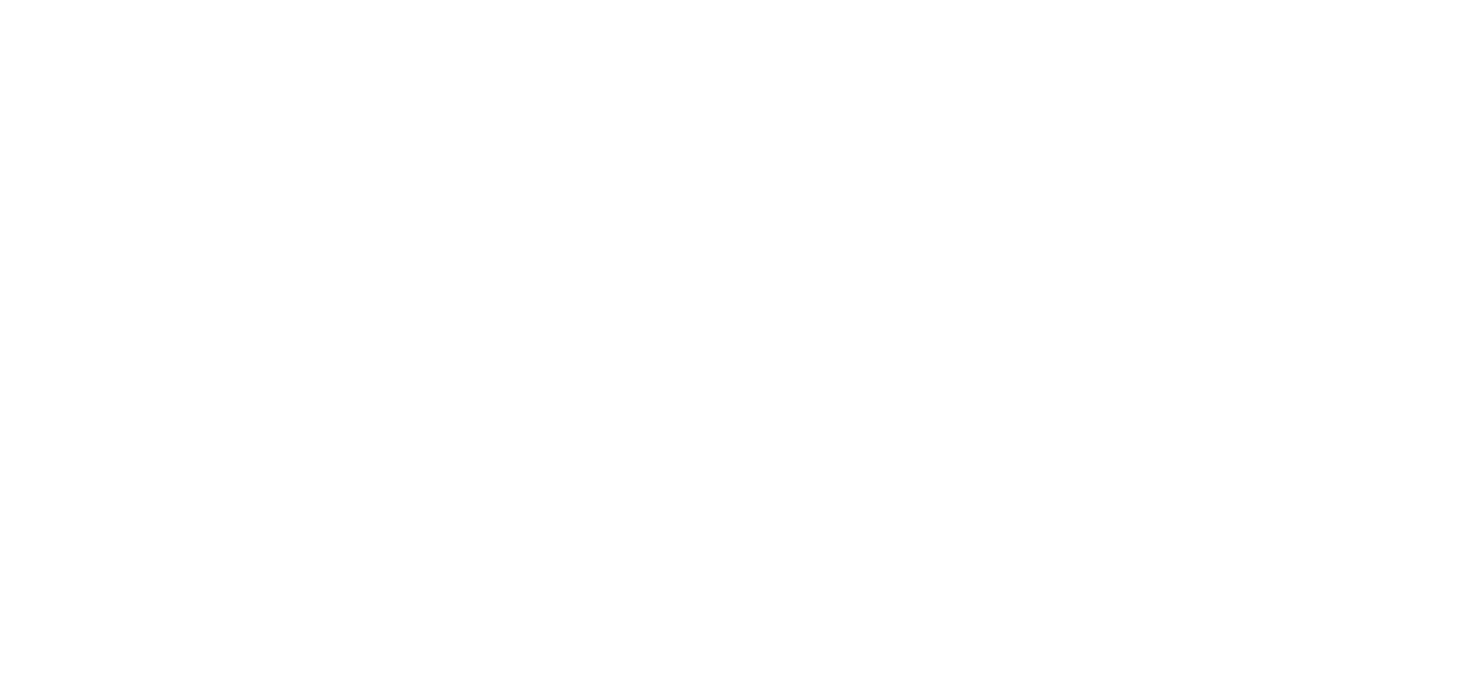 scroll, scrollTop: 0, scrollLeft: 0, axis: both 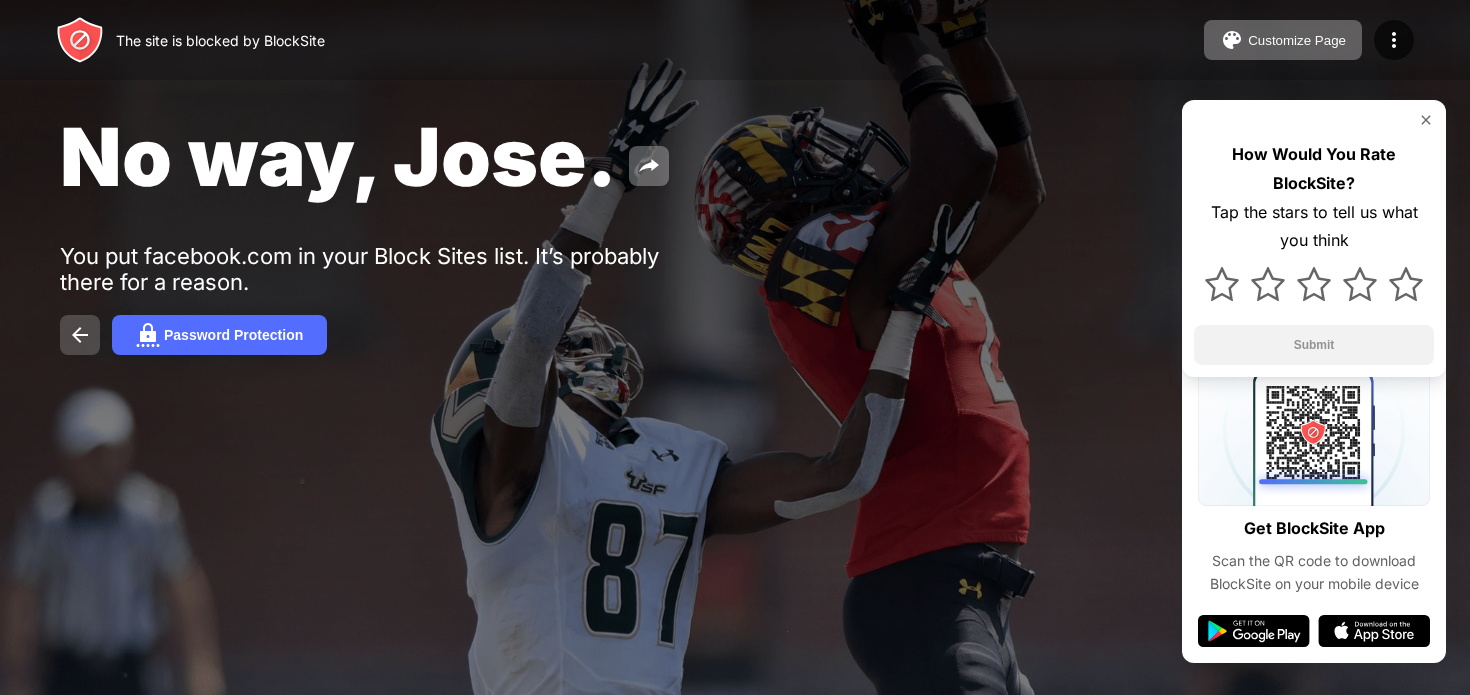 click at bounding box center (80, 335) 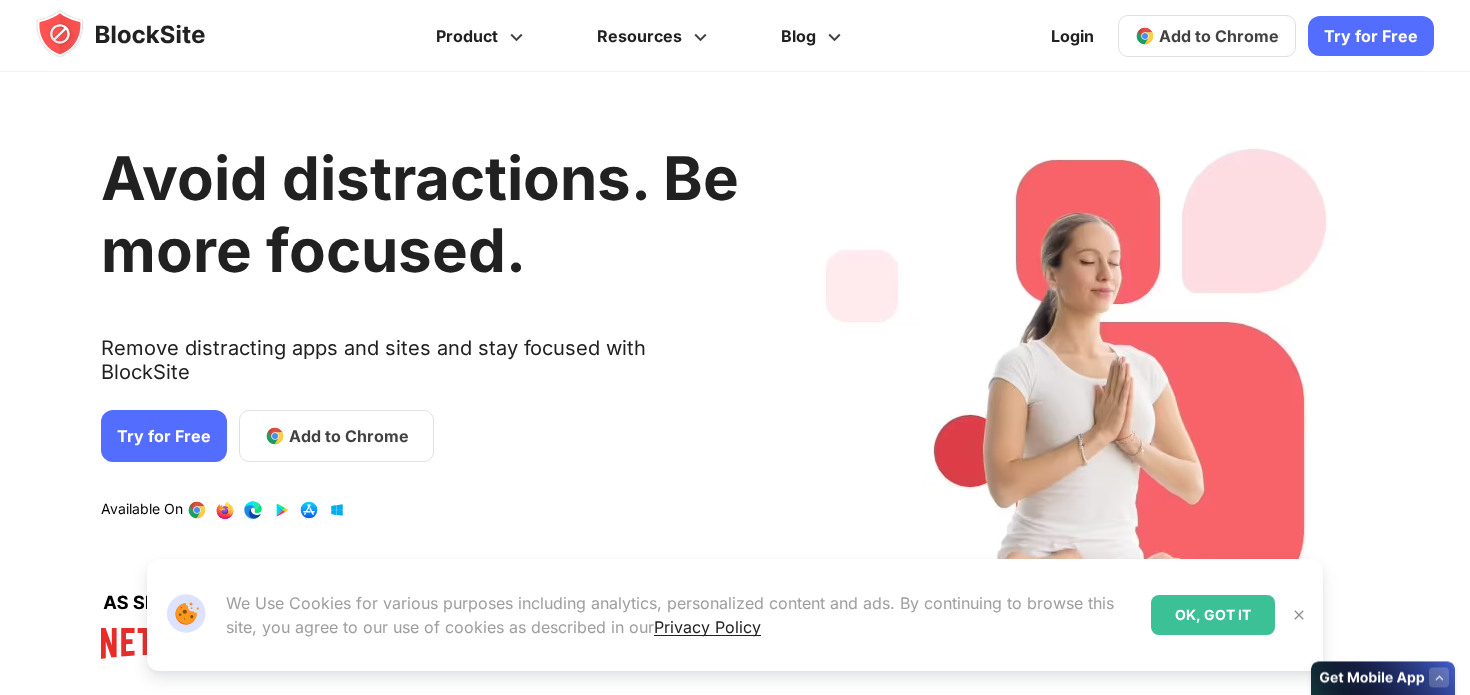 scroll, scrollTop: 0, scrollLeft: 0, axis: both 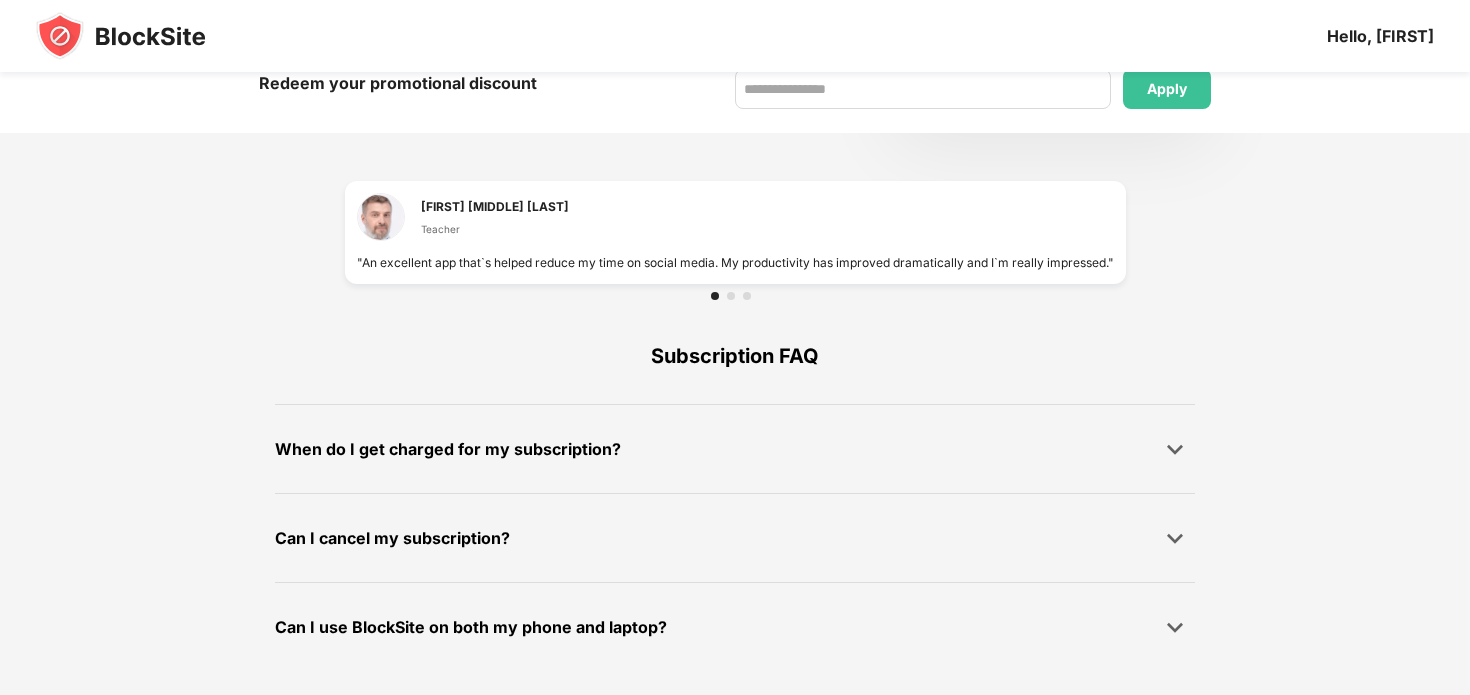 click at bounding box center (121, 36) 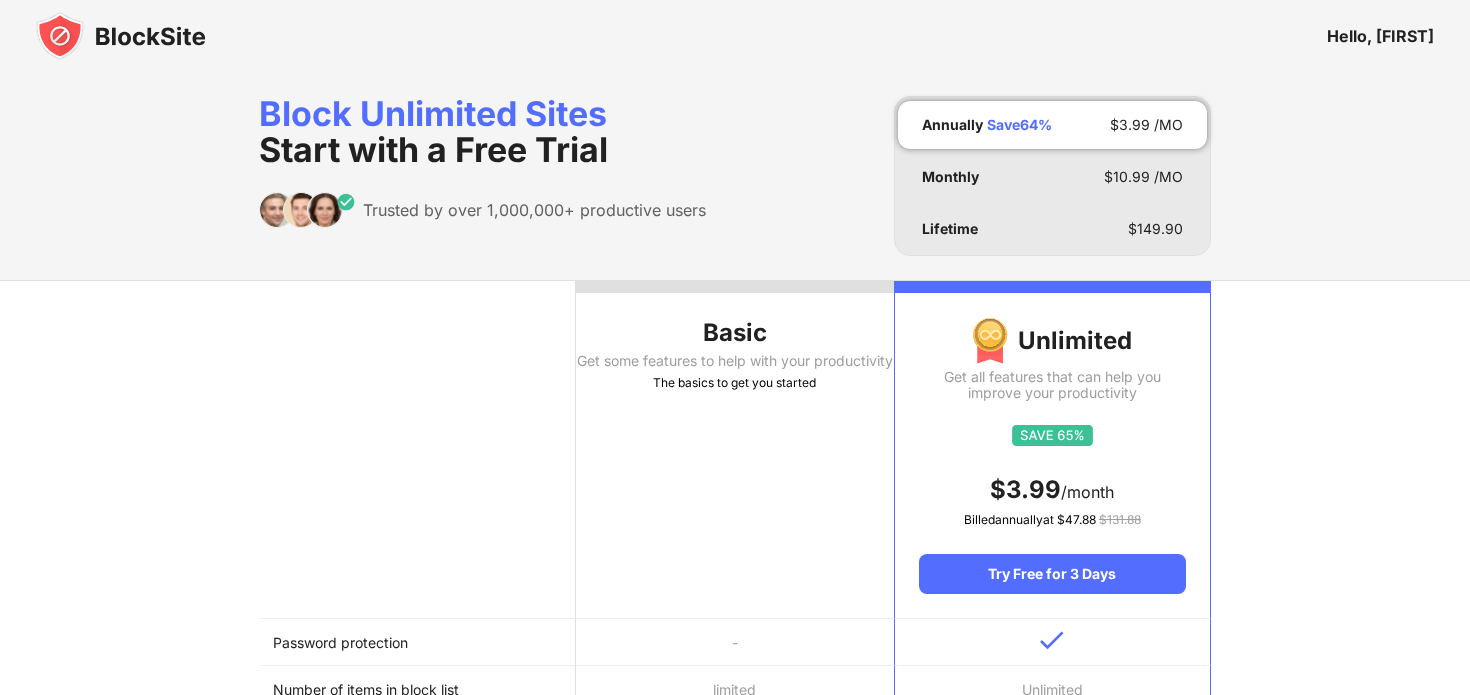 click on "Hello, Adam" at bounding box center (1380, 36) 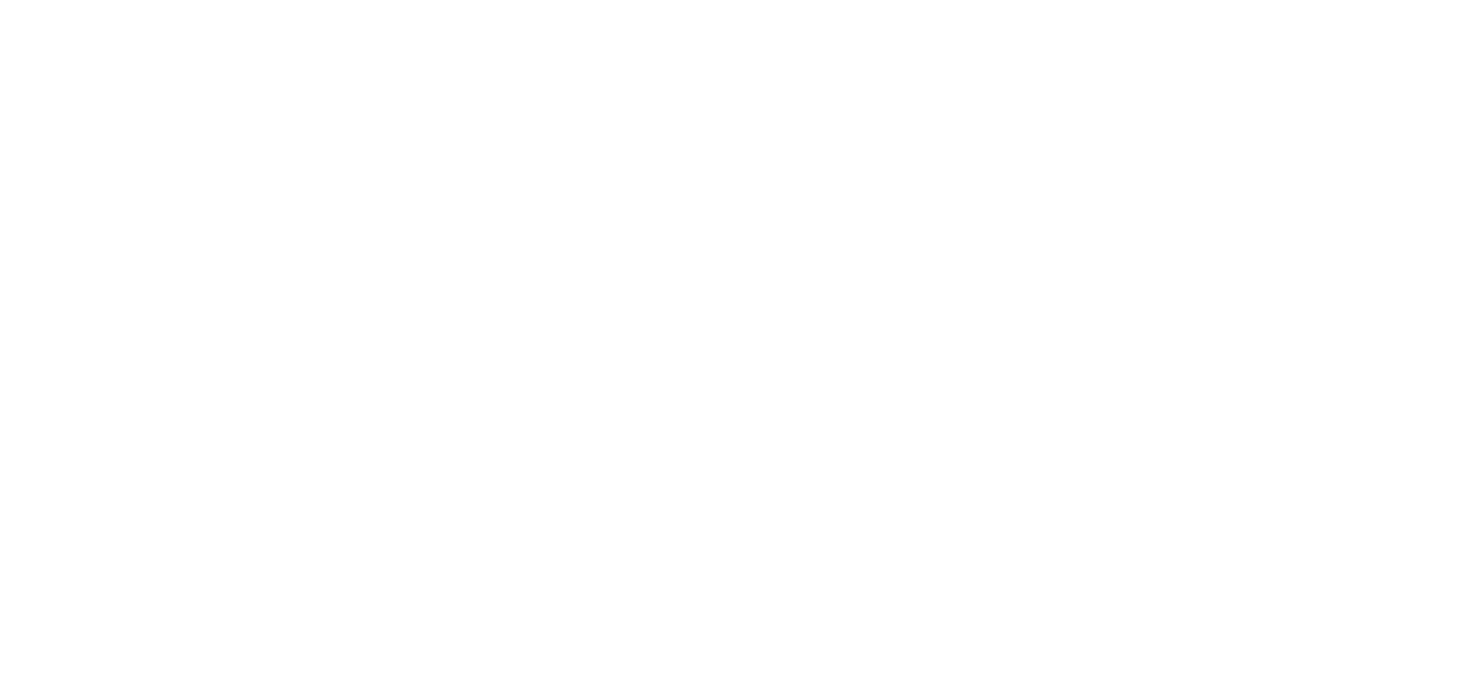 scroll, scrollTop: 0, scrollLeft: 0, axis: both 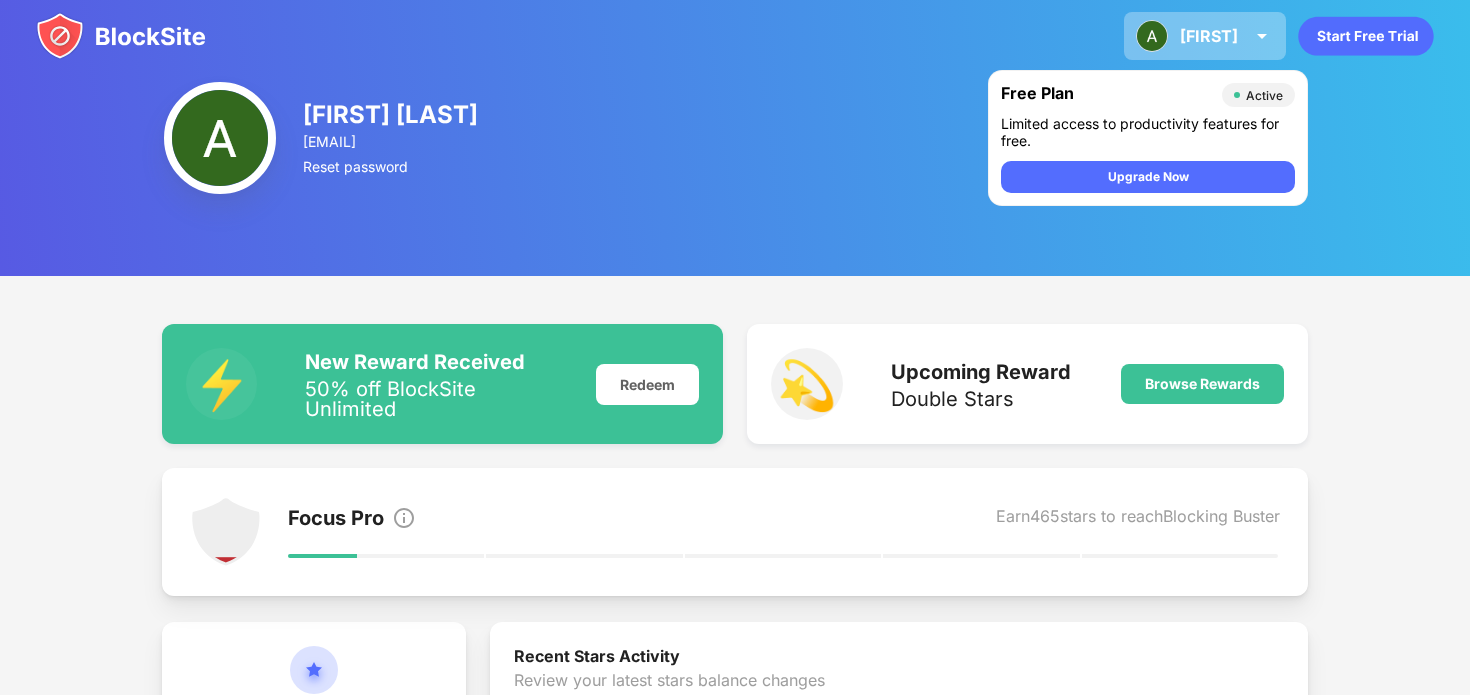 click on "Adam Adam Benezra View Account Insights Premium Rewards Settings Support Log Out" at bounding box center (1205, 36) 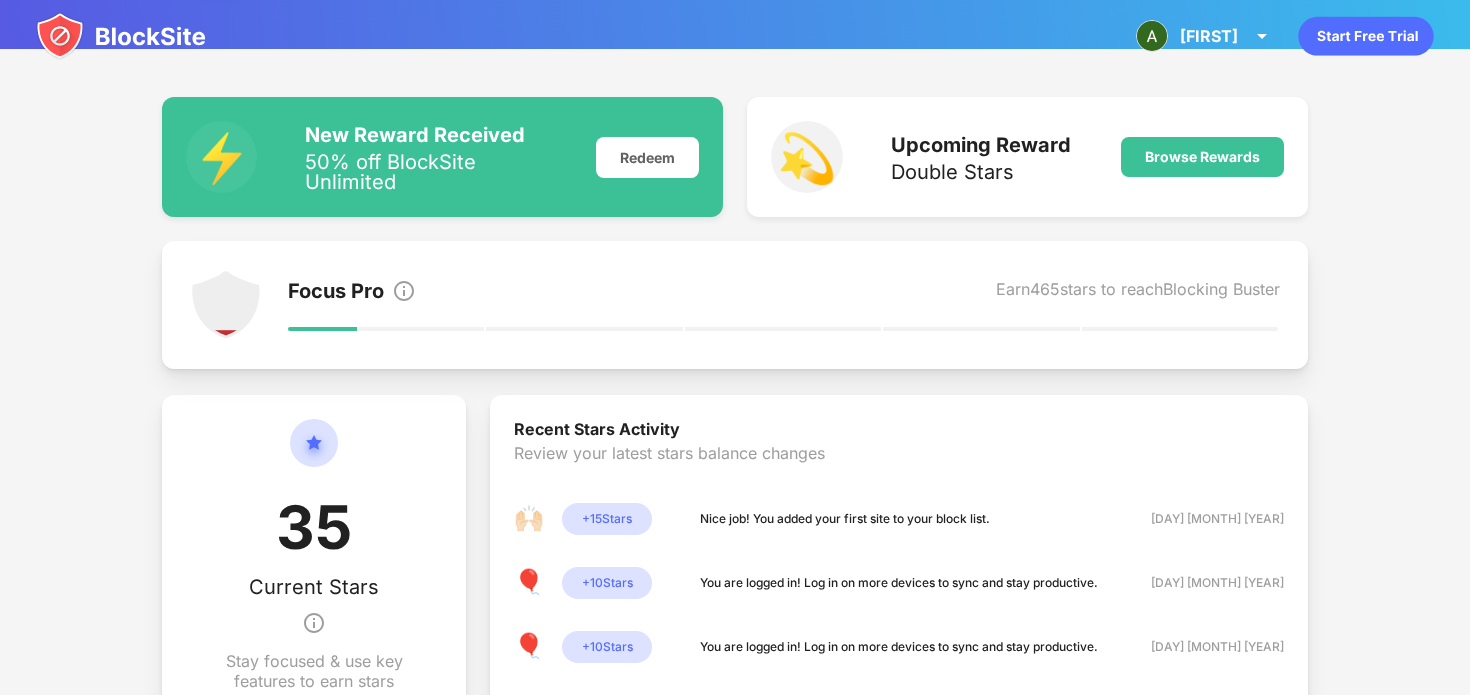 scroll, scrollTop: 0, scrollLeft: 0, axis: both 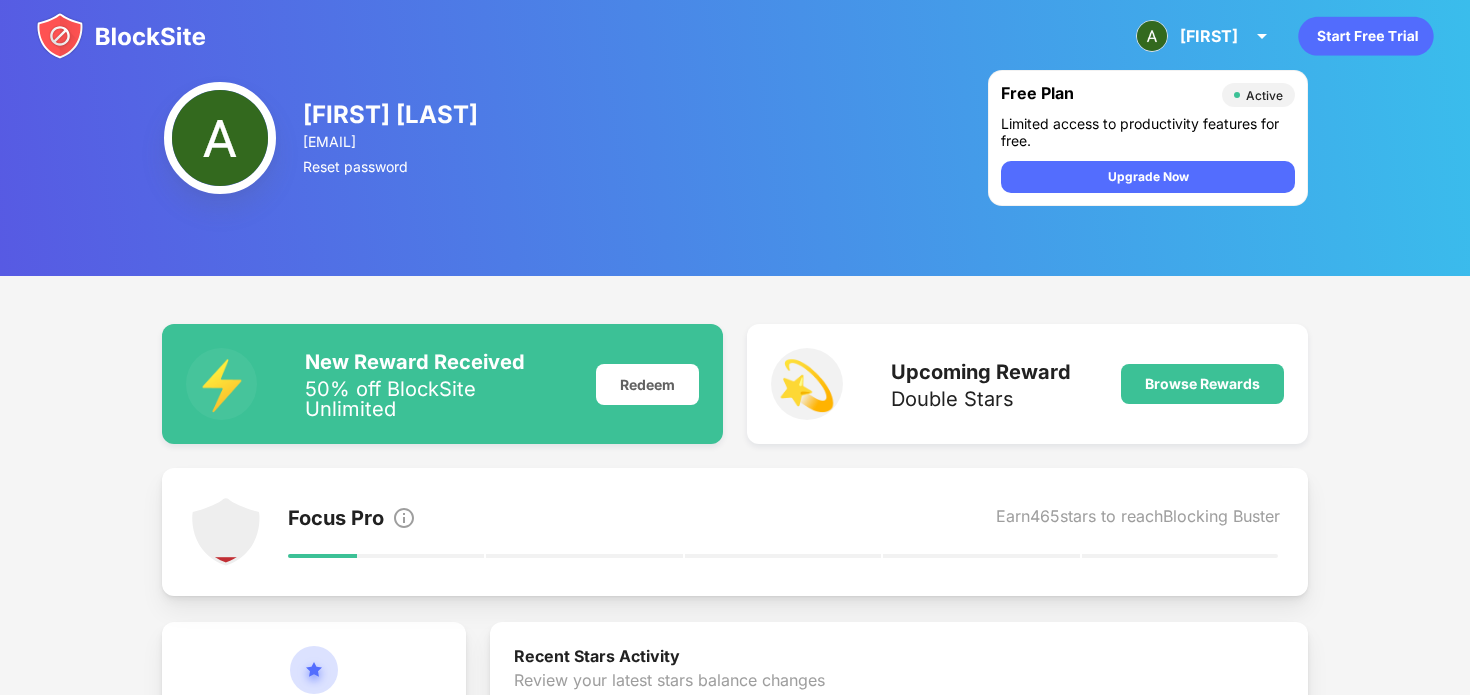 click on "Upcoming Reward Double Stars" at bounding box center (981, 384) 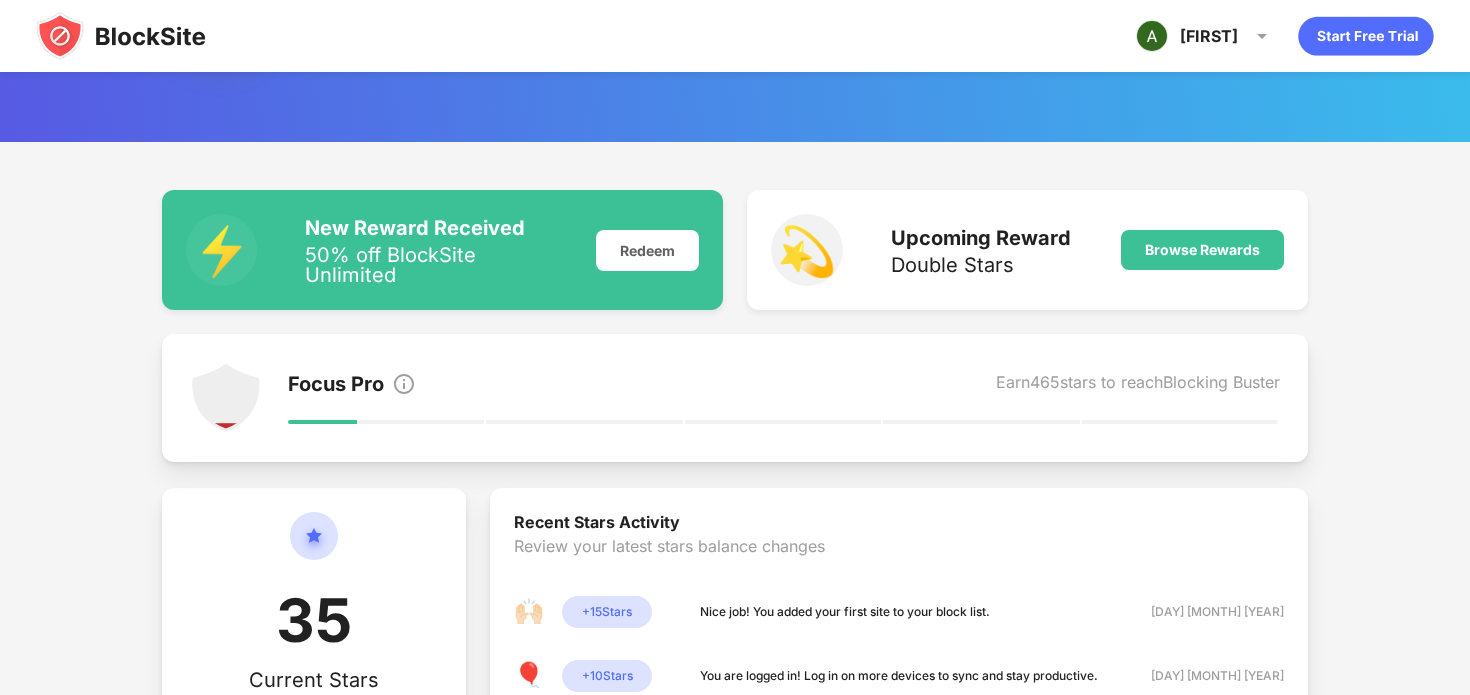 scroll, scrollTop: 137, scrollLeft: 0, axis: vertical 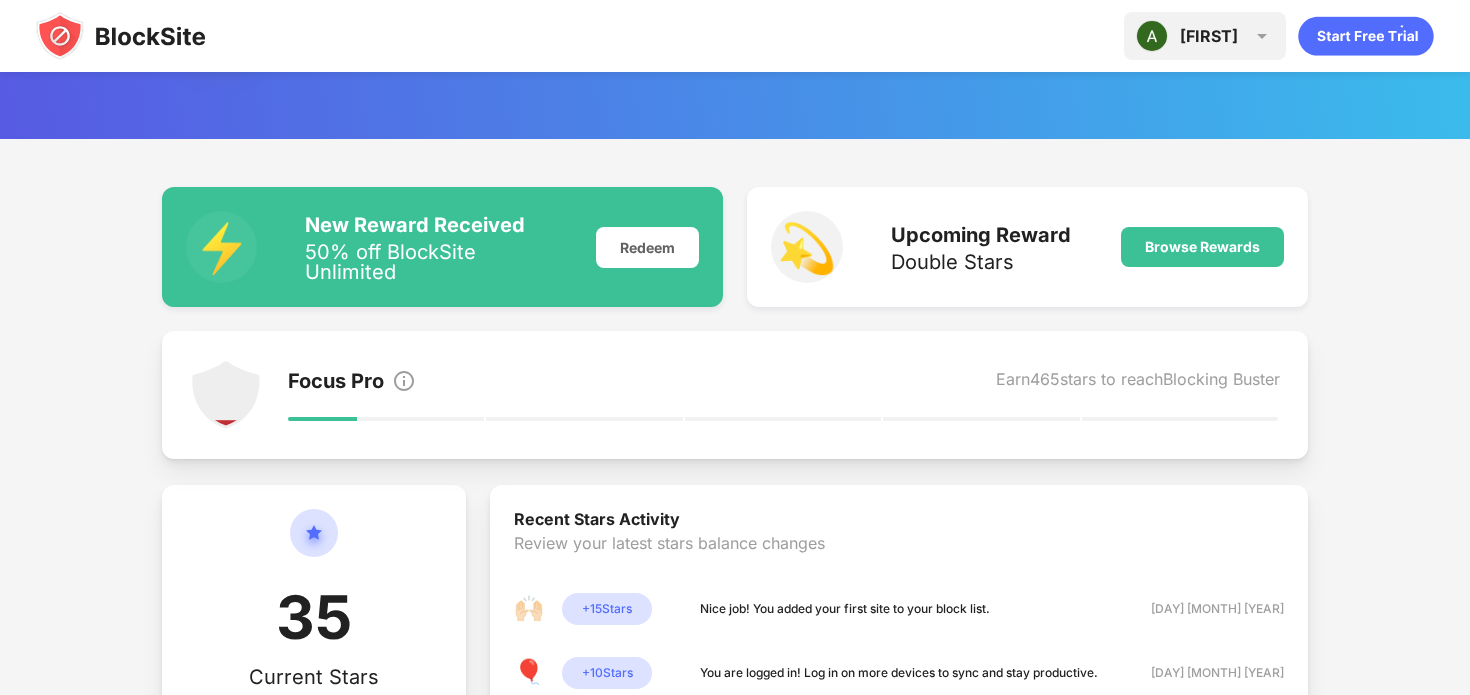 click on "[FIRST]" at bounding box center [1209, 36] 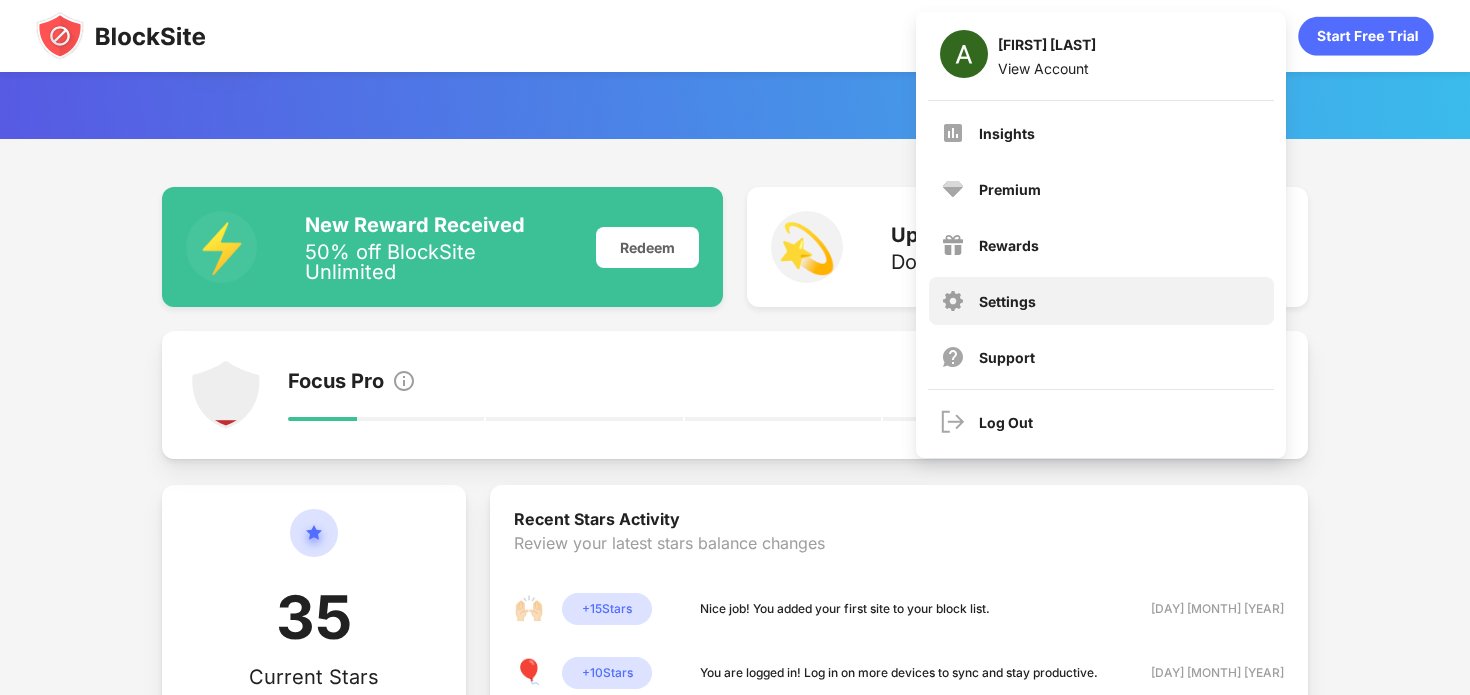 click on "Settings" at bounding box center (1101, 301) 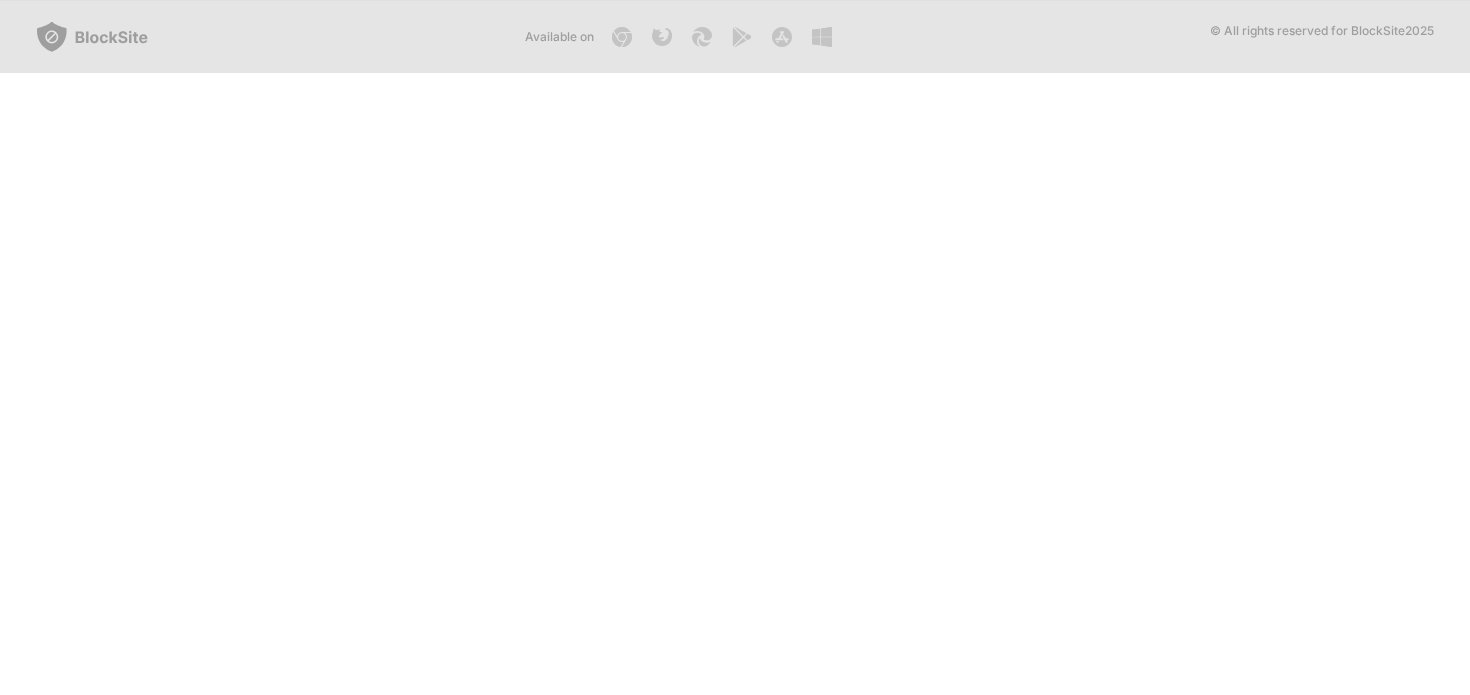 scroll, scrollTop: 0, scrollLeft: 0, axis: both 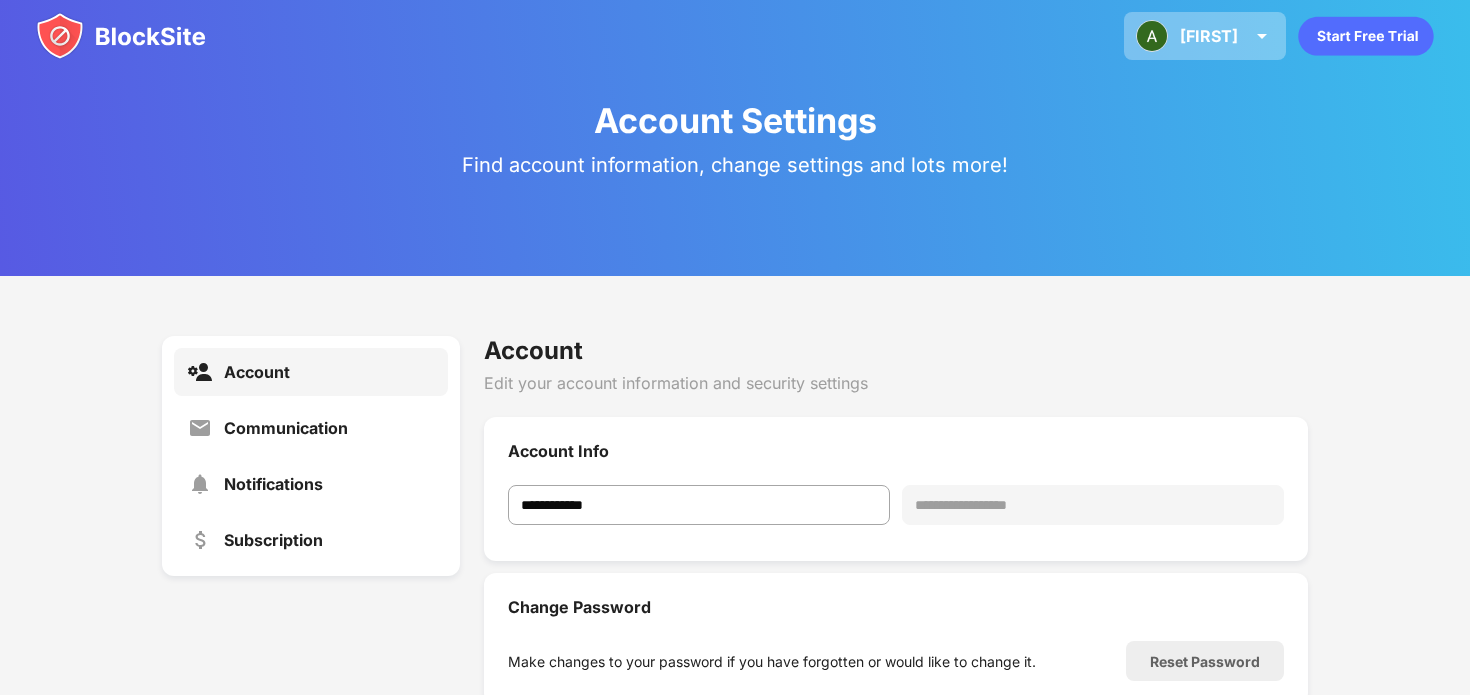 click at bounding box center (1262, 36) 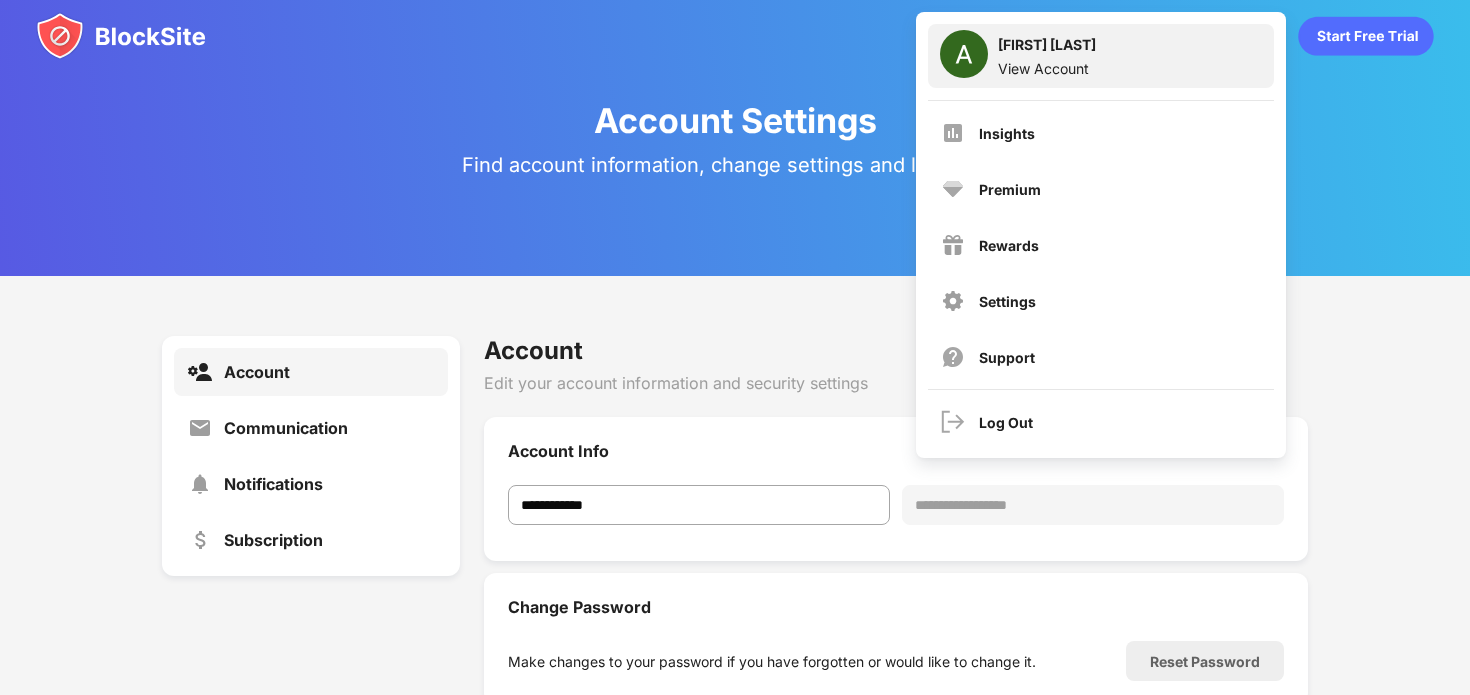 click on "View Account" at bounding box center [1047, 68] 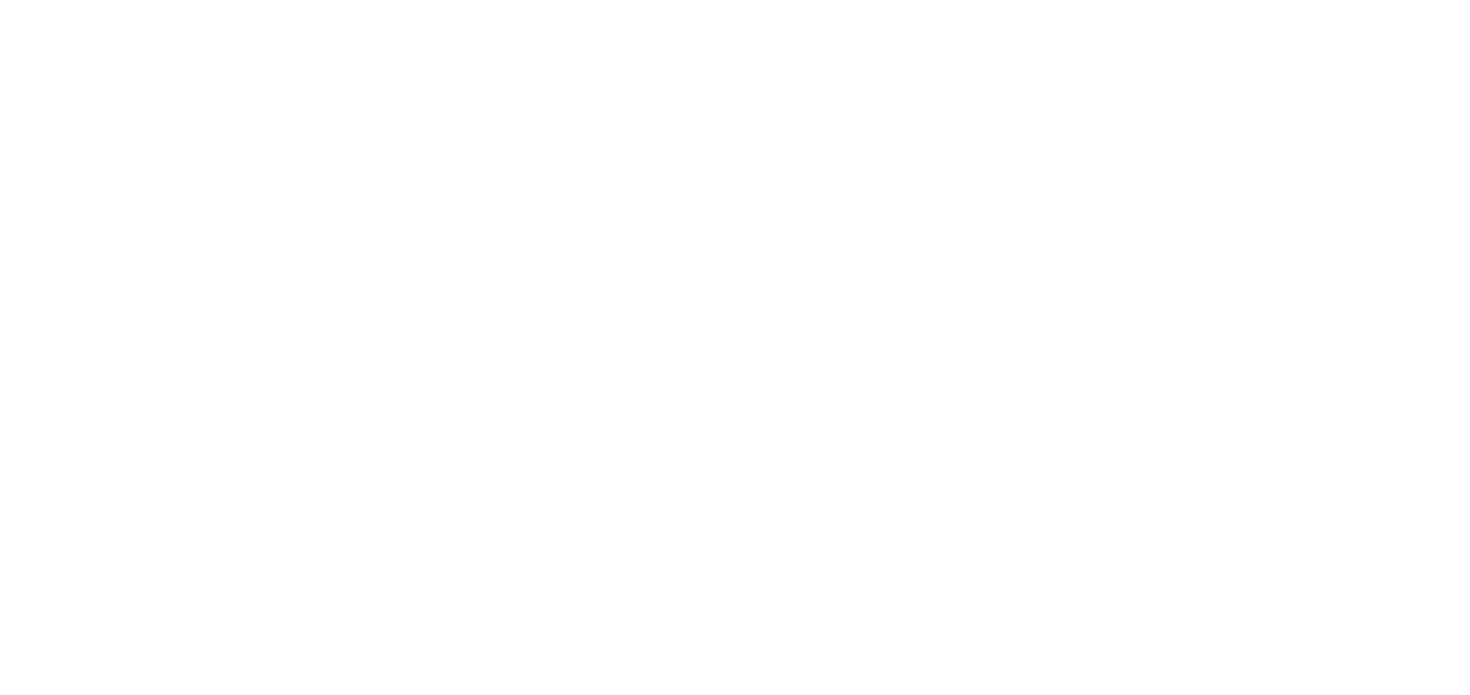 scroll, scrollTop: 0, scrollLeft: 0, axis: both 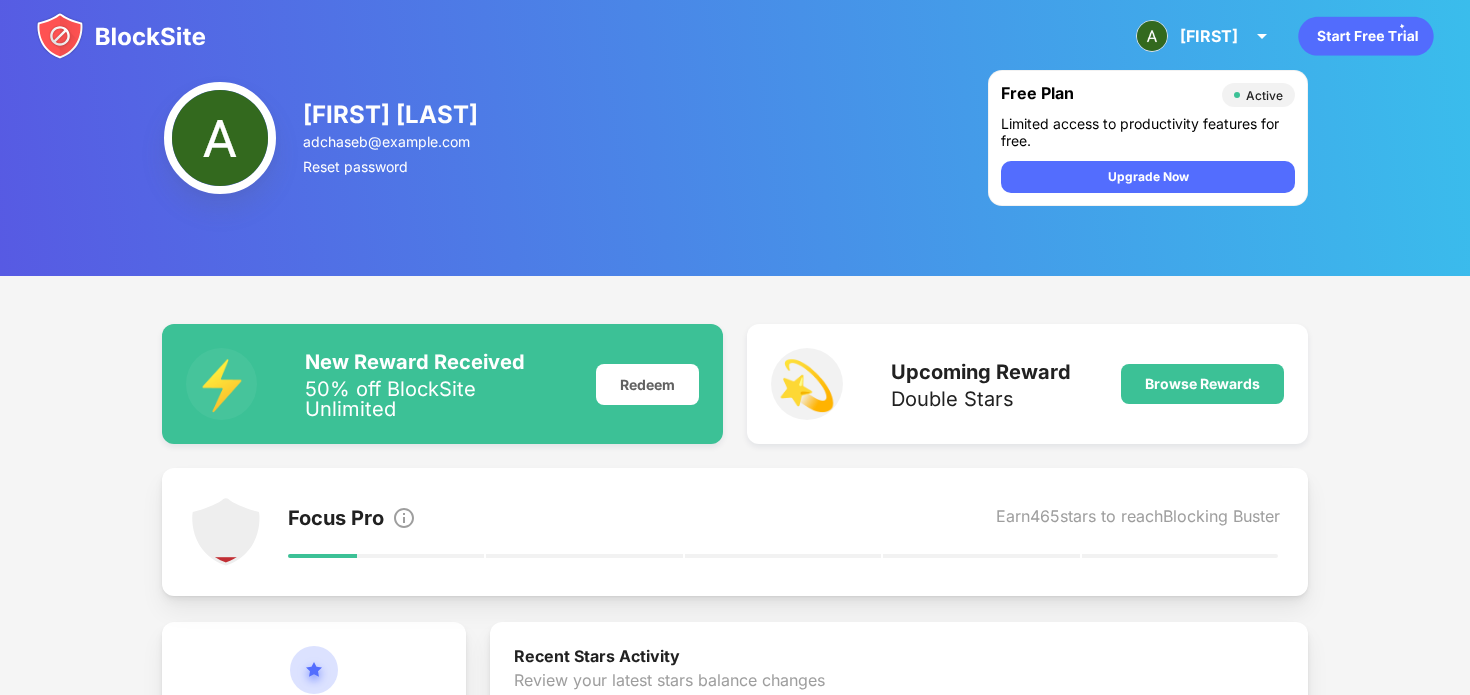 click at bounding box center (220, 138) 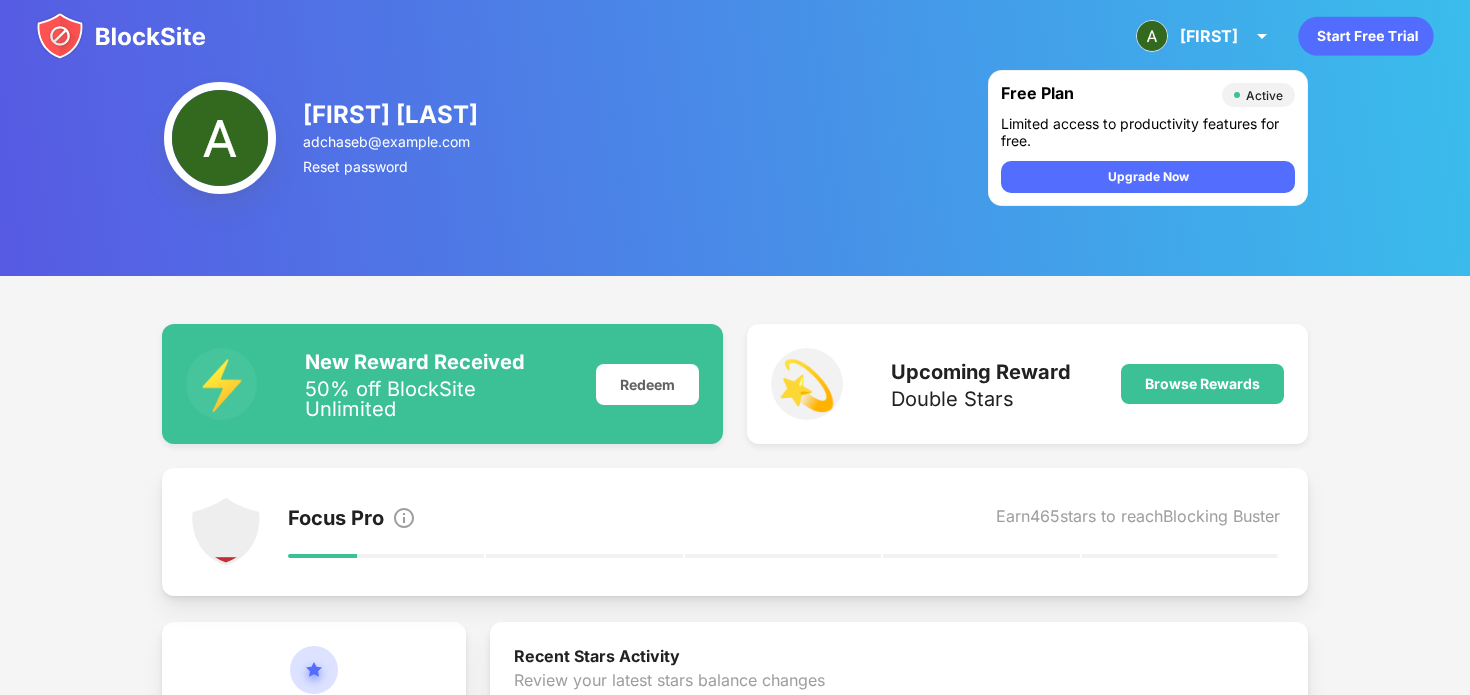 click at bounding box center [121, 36] 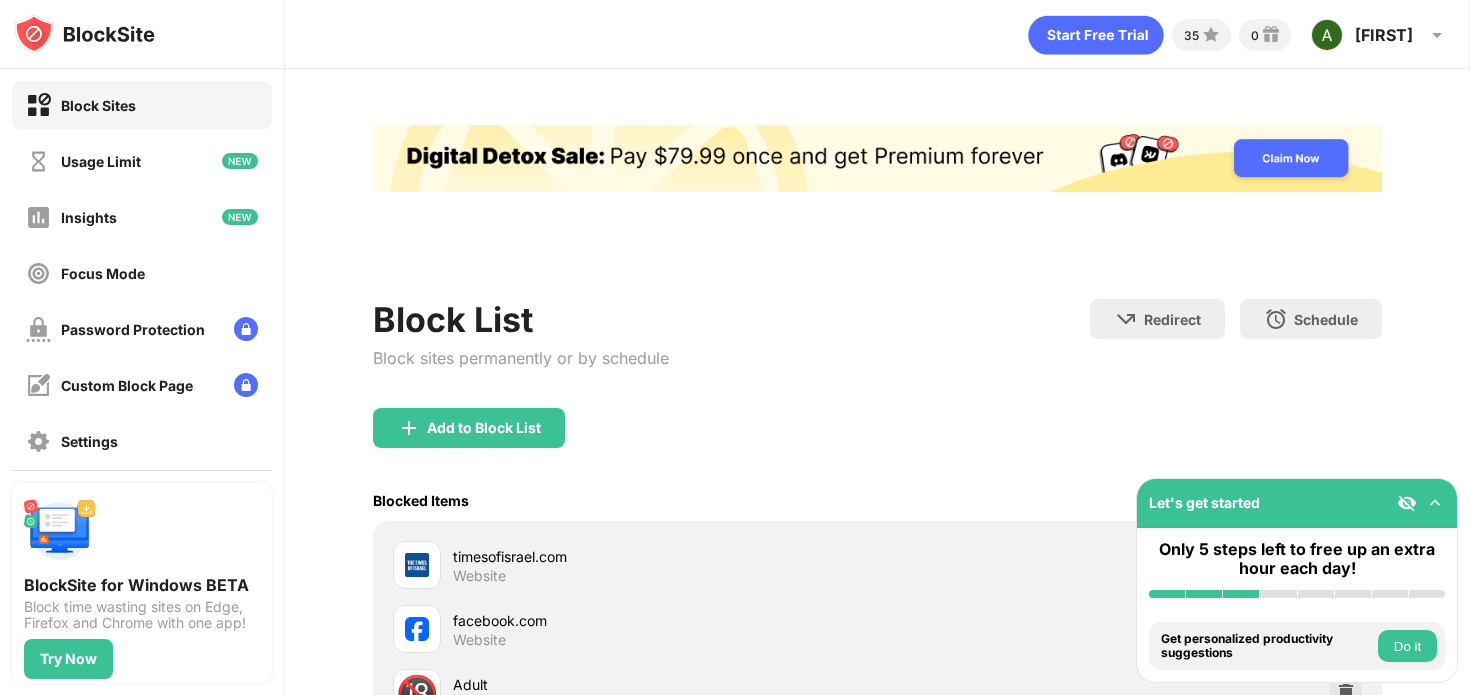 scroll, scrollTop: 0, scrollLeft: 0, axis: both 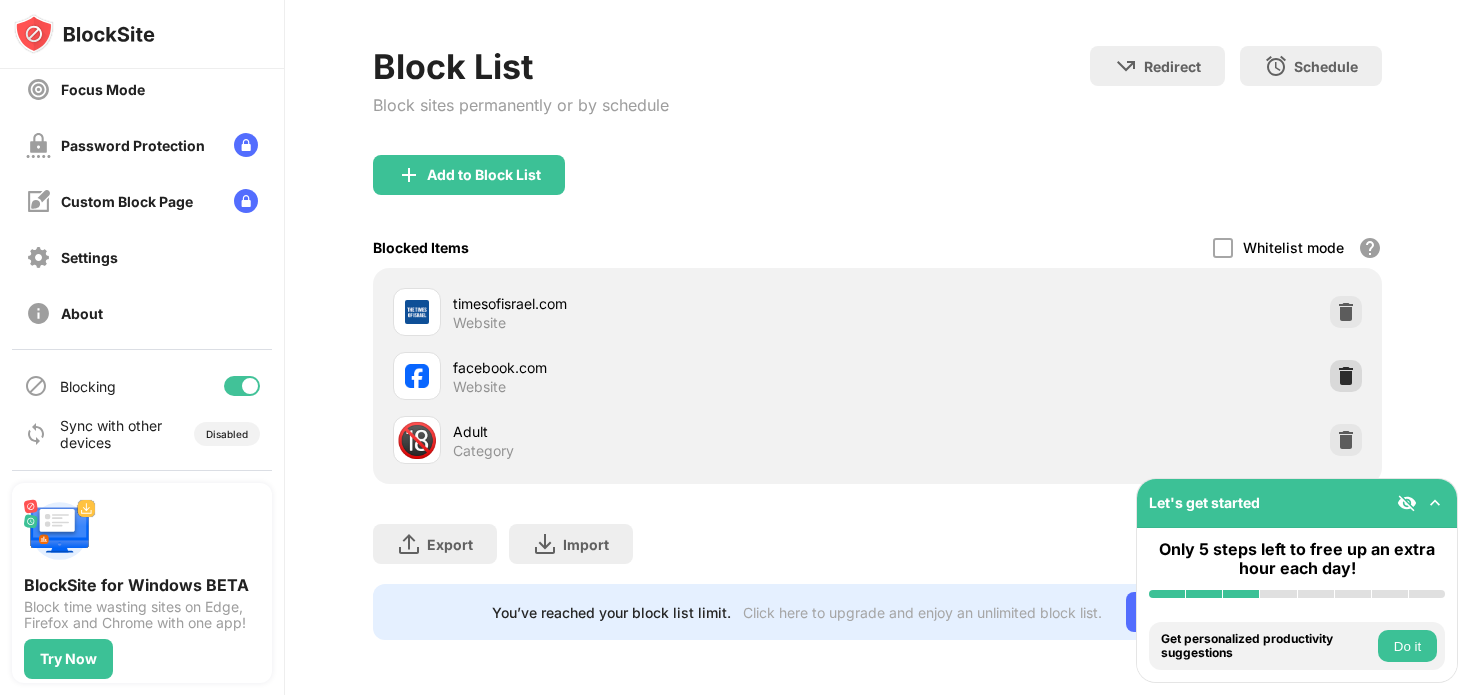 click at bounding box center [1346, 376] 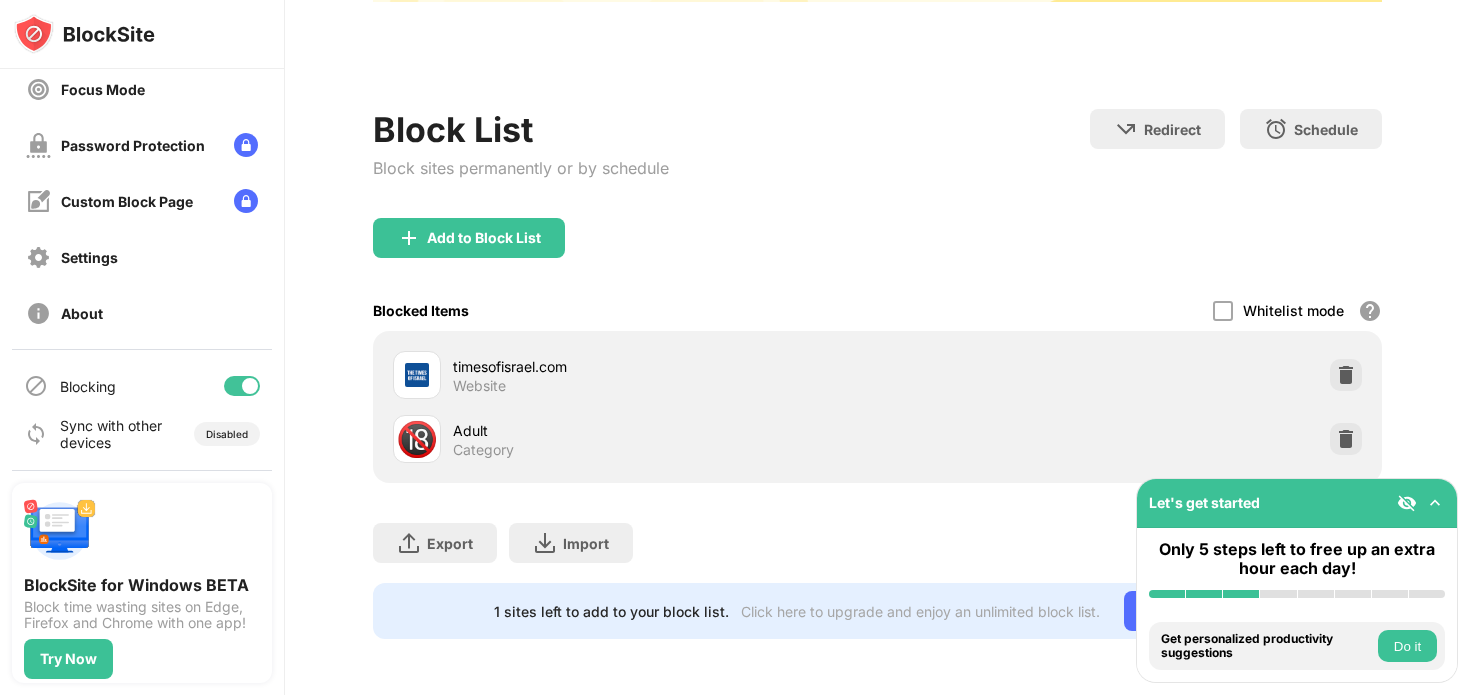 scroll, scrollTop: 189, scrollLeft: 0, axis: vertical 